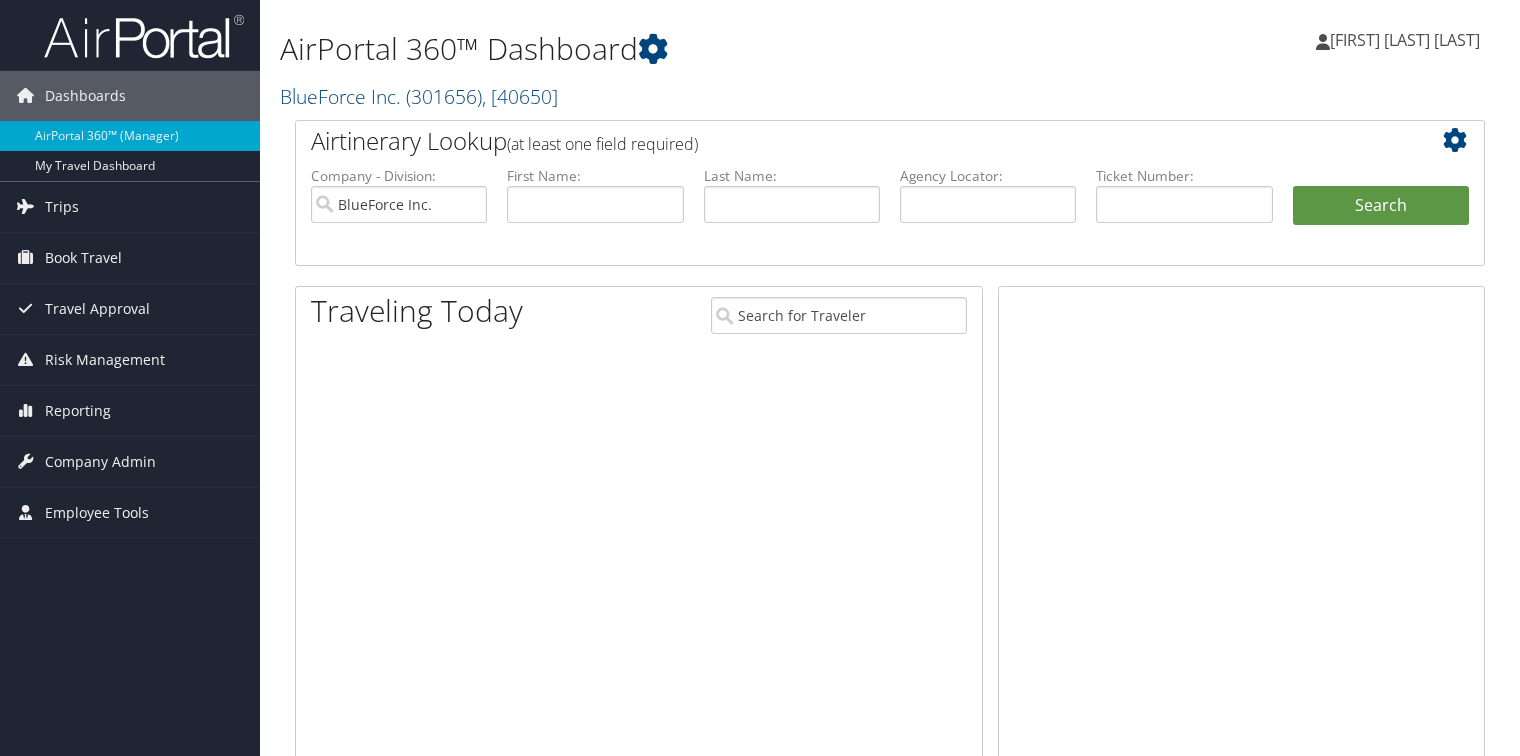 scroll, scrollTop: 0, scrollLeft: 0, axis: both 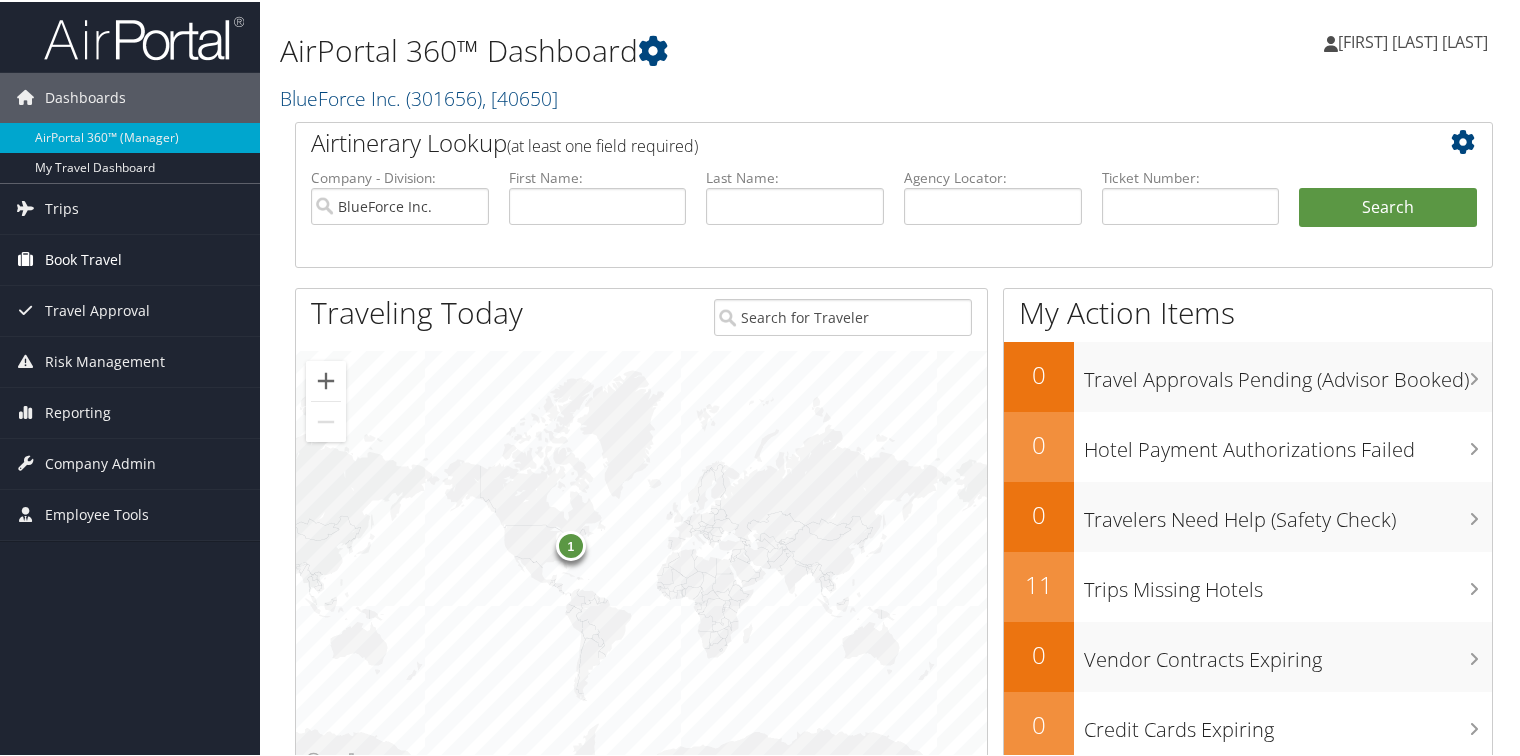 click on "Book Travel" at bounding box center (83, 258) 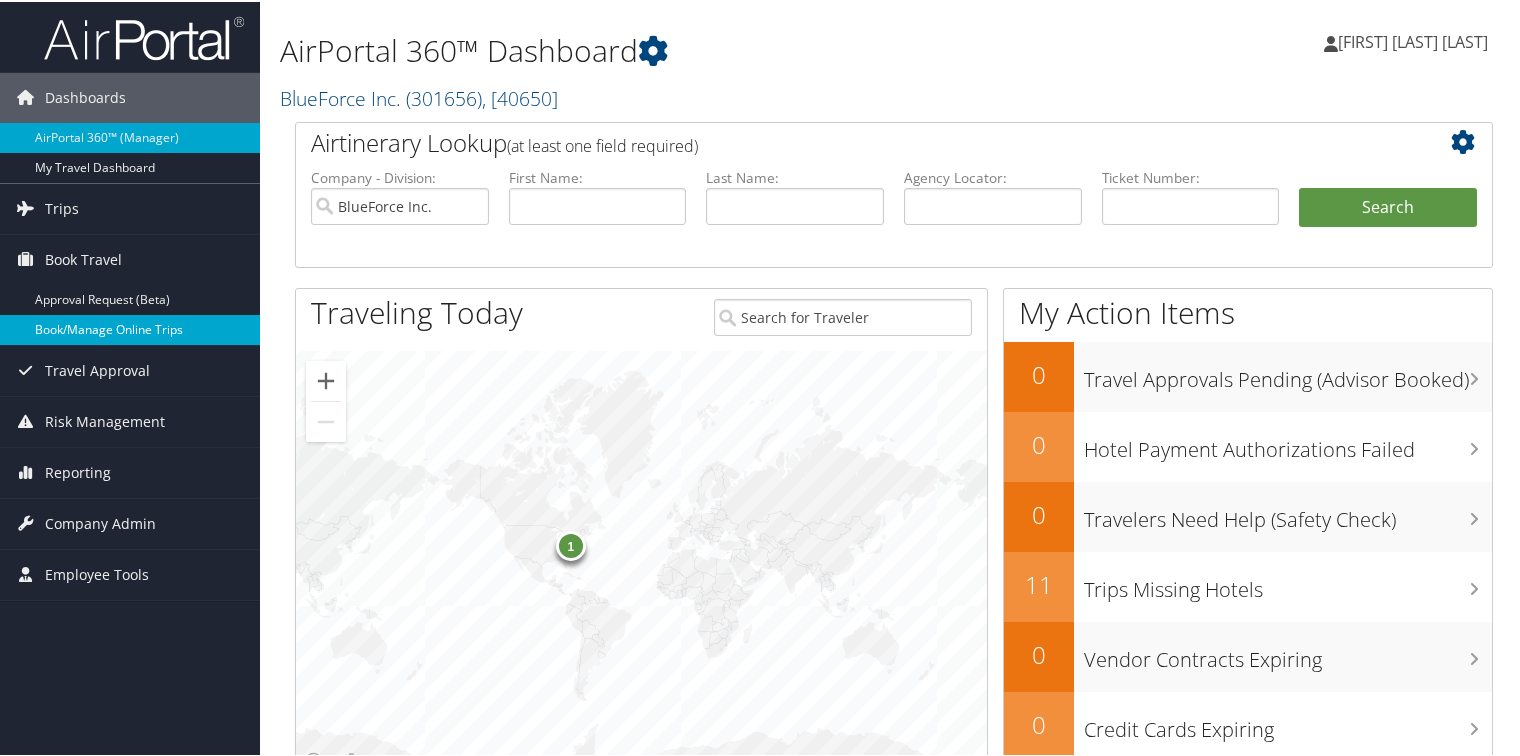 click on "Book/Manage Online Trips" at bounding box center (130, 328) 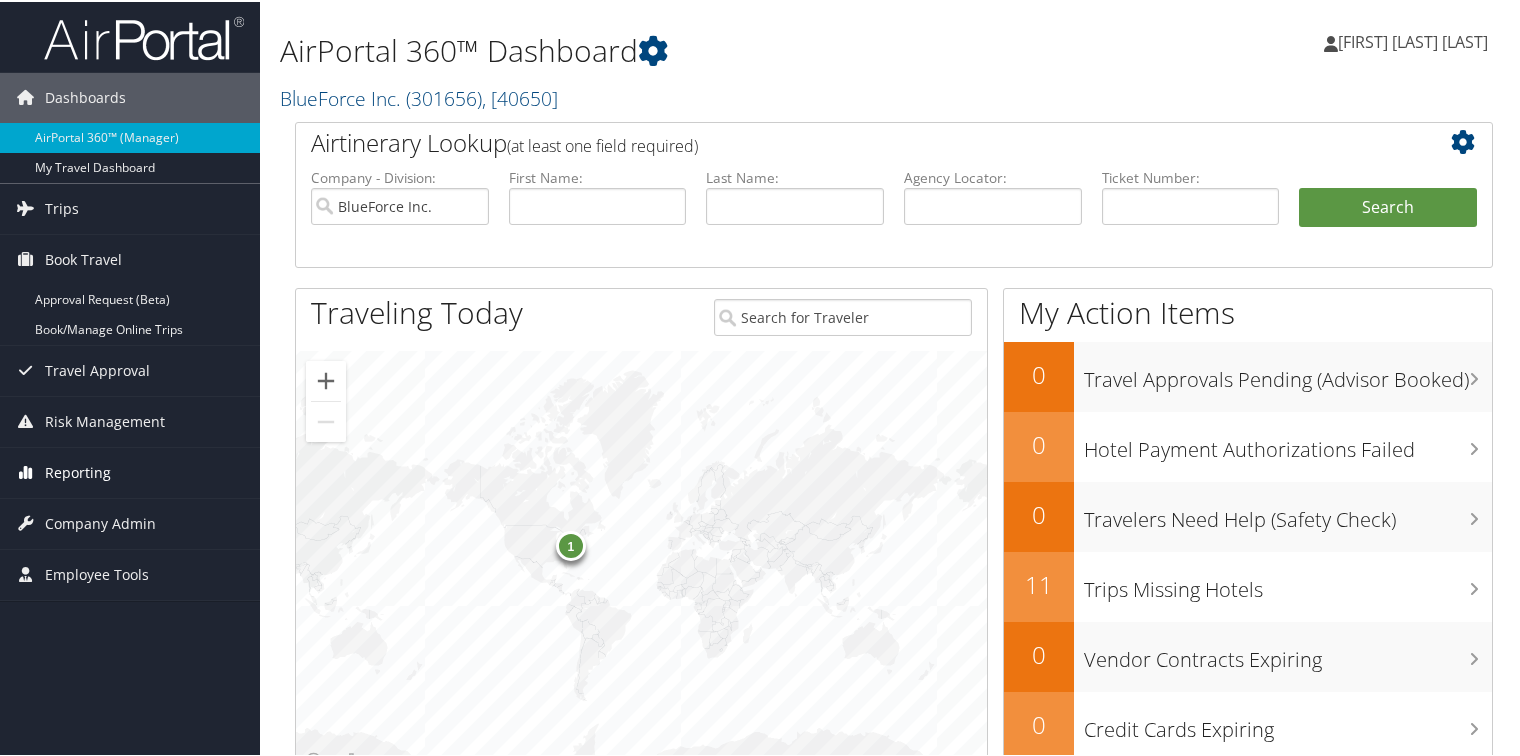click on "Reporting" at bounding box center [78, 471] 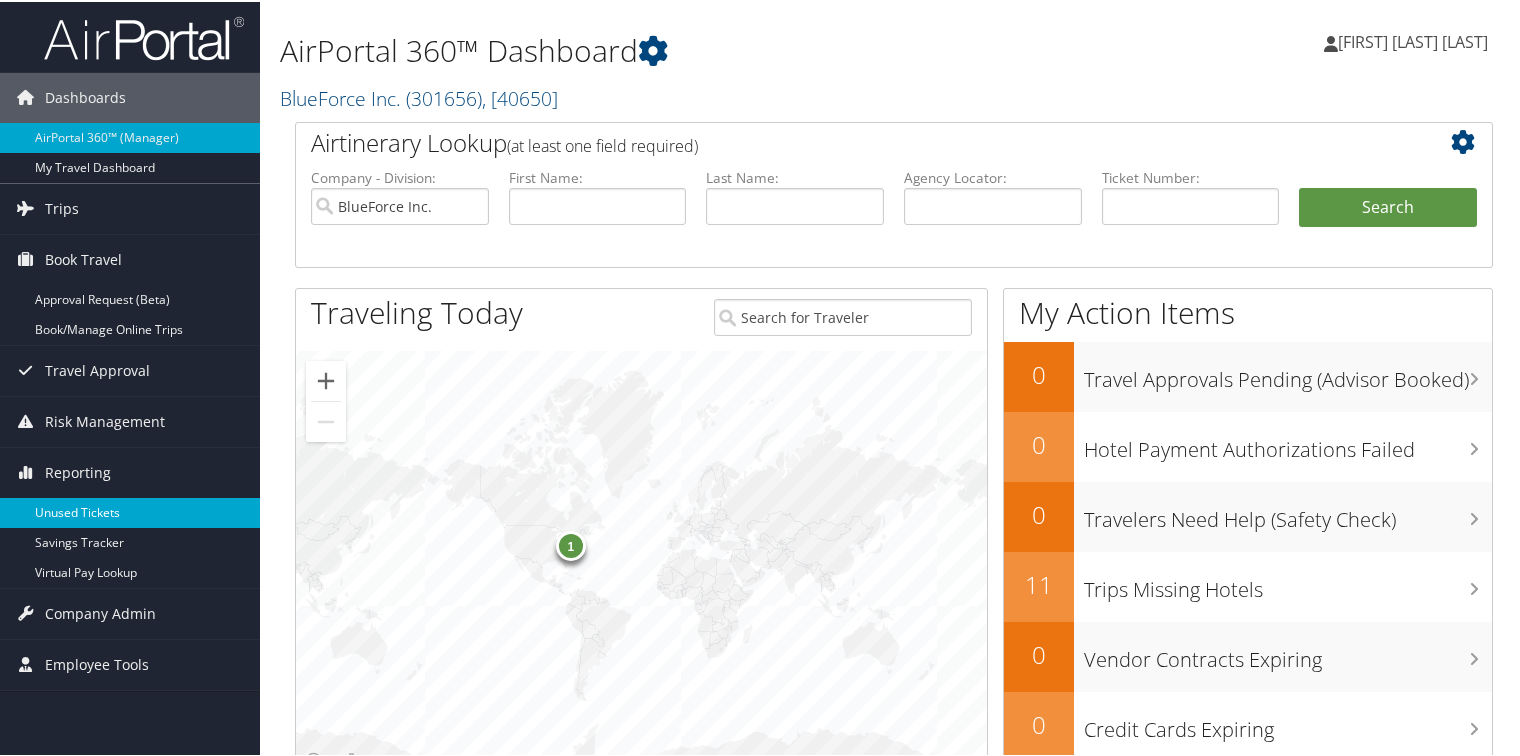 click on "Unused Tickets" at bounding box center (130, 511) 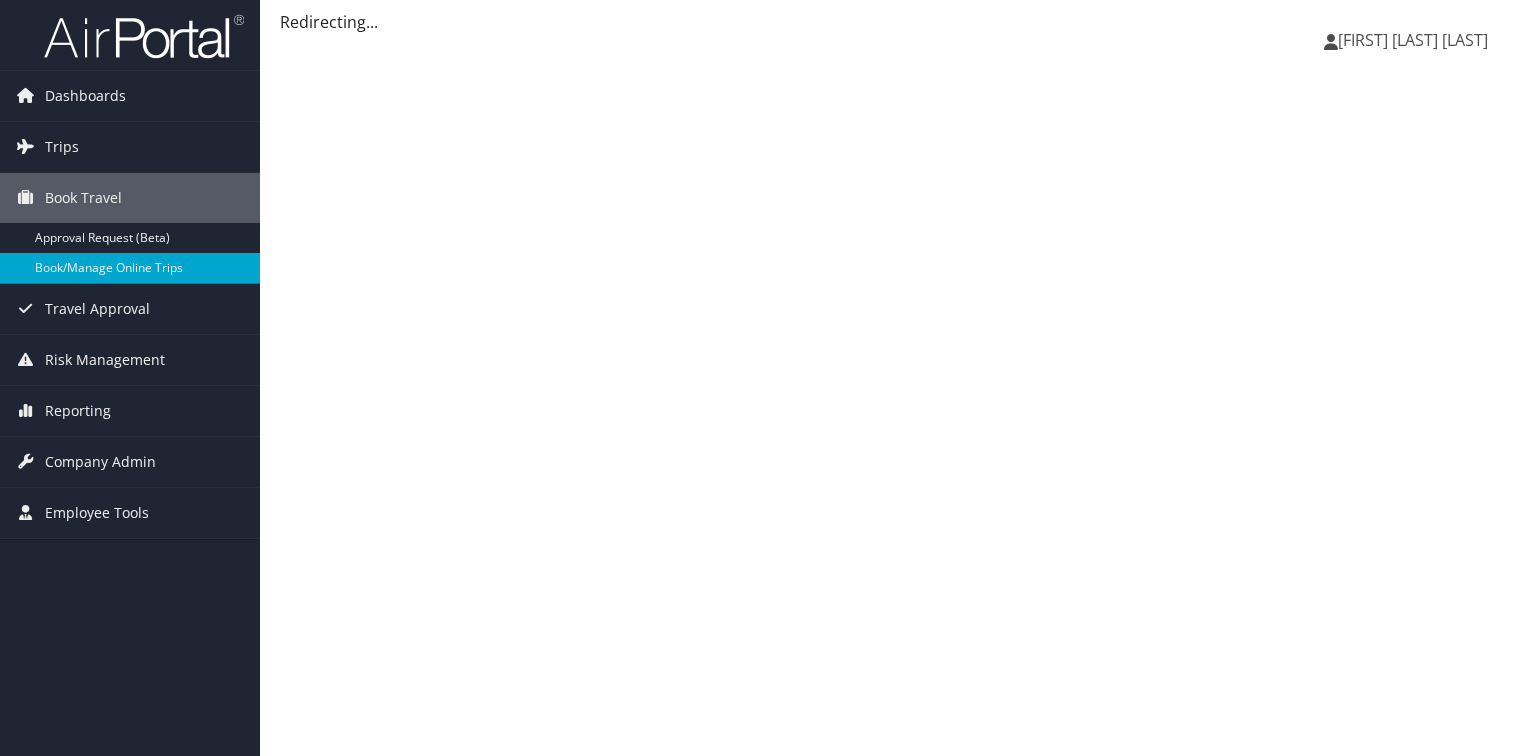 scroll, scrollTop: 0, scrollLeft: 0, axis: both 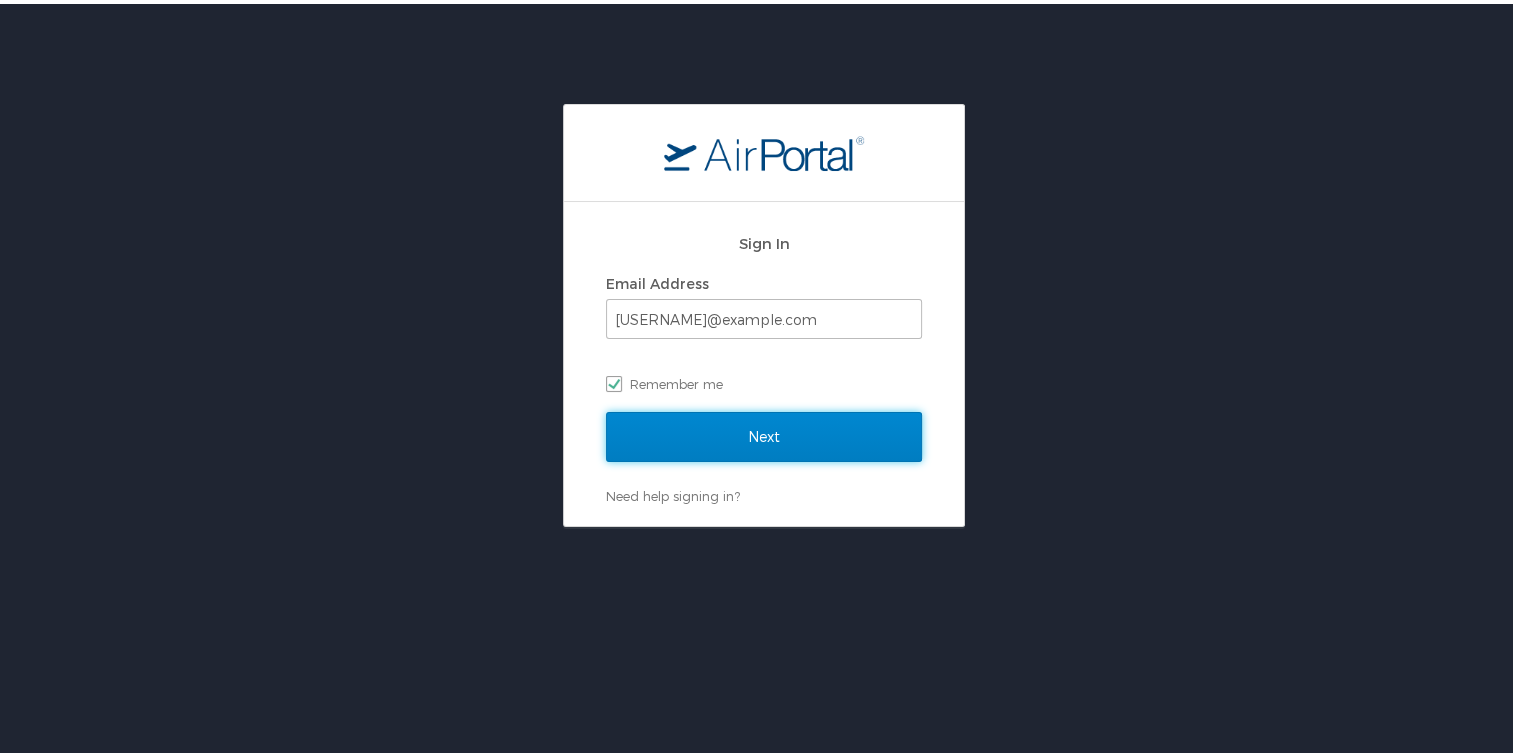 click on "Next" at bounding box center [764, 433] 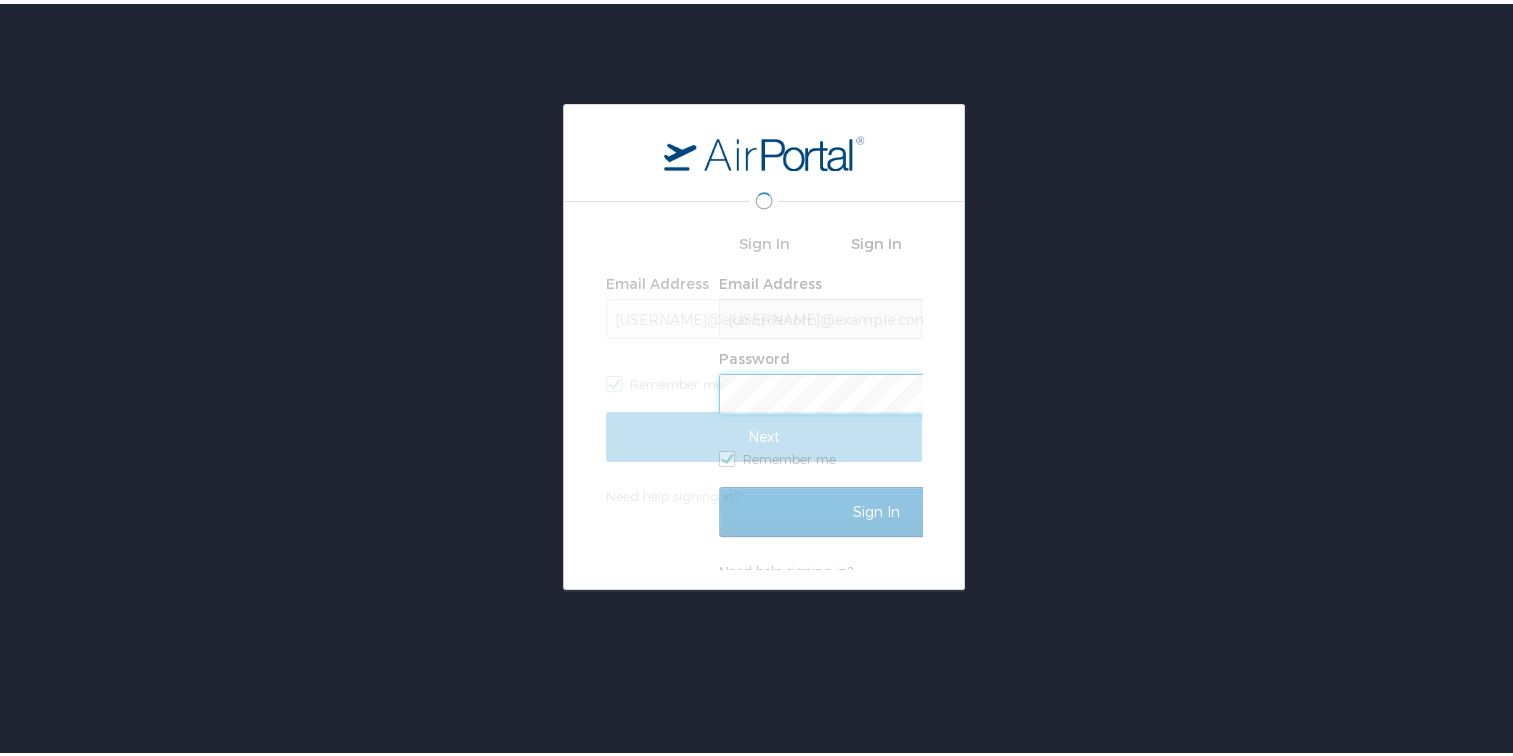 scroll, scrollTop: 0, scrollLeft: 0, axis: both 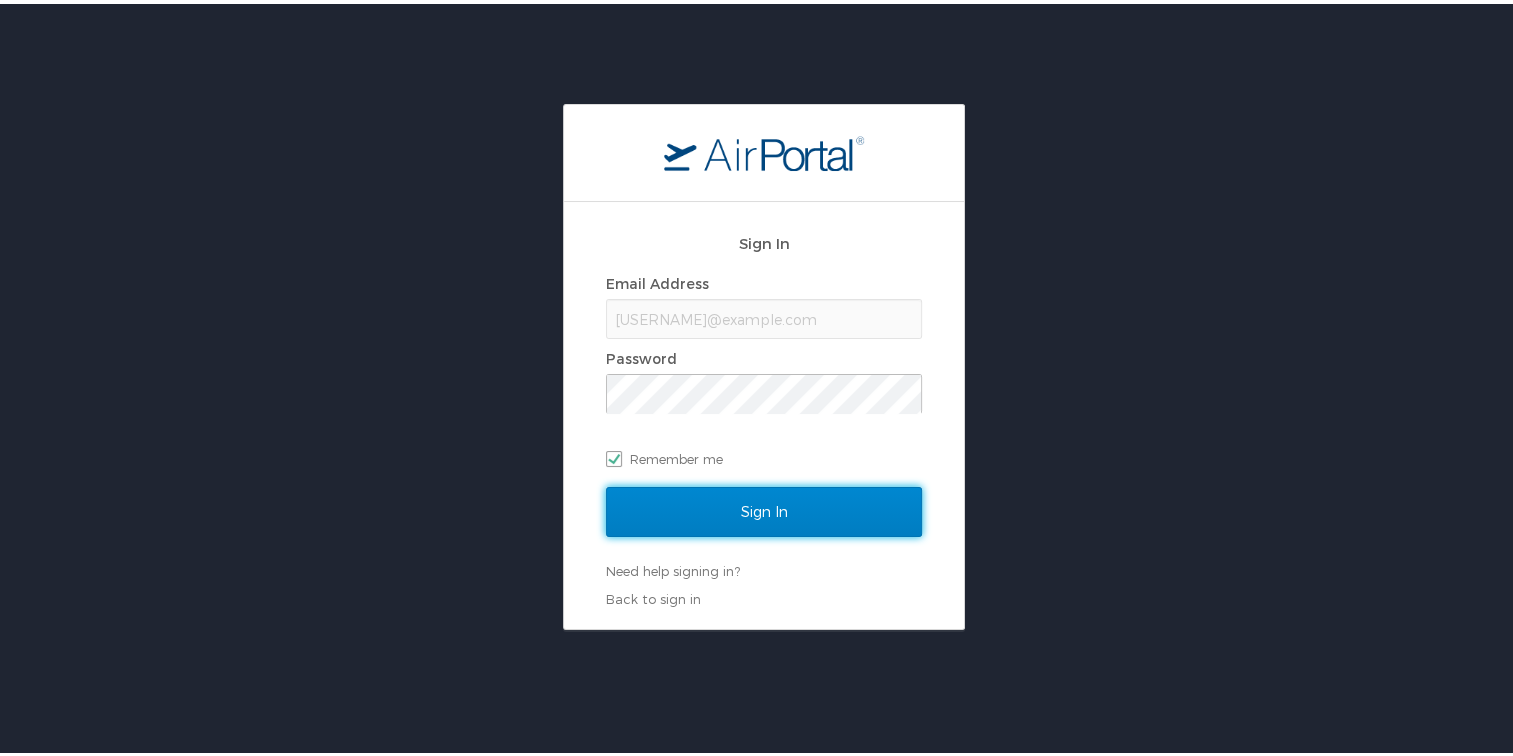 click on "Sign In" at bounding box center [764, 508] 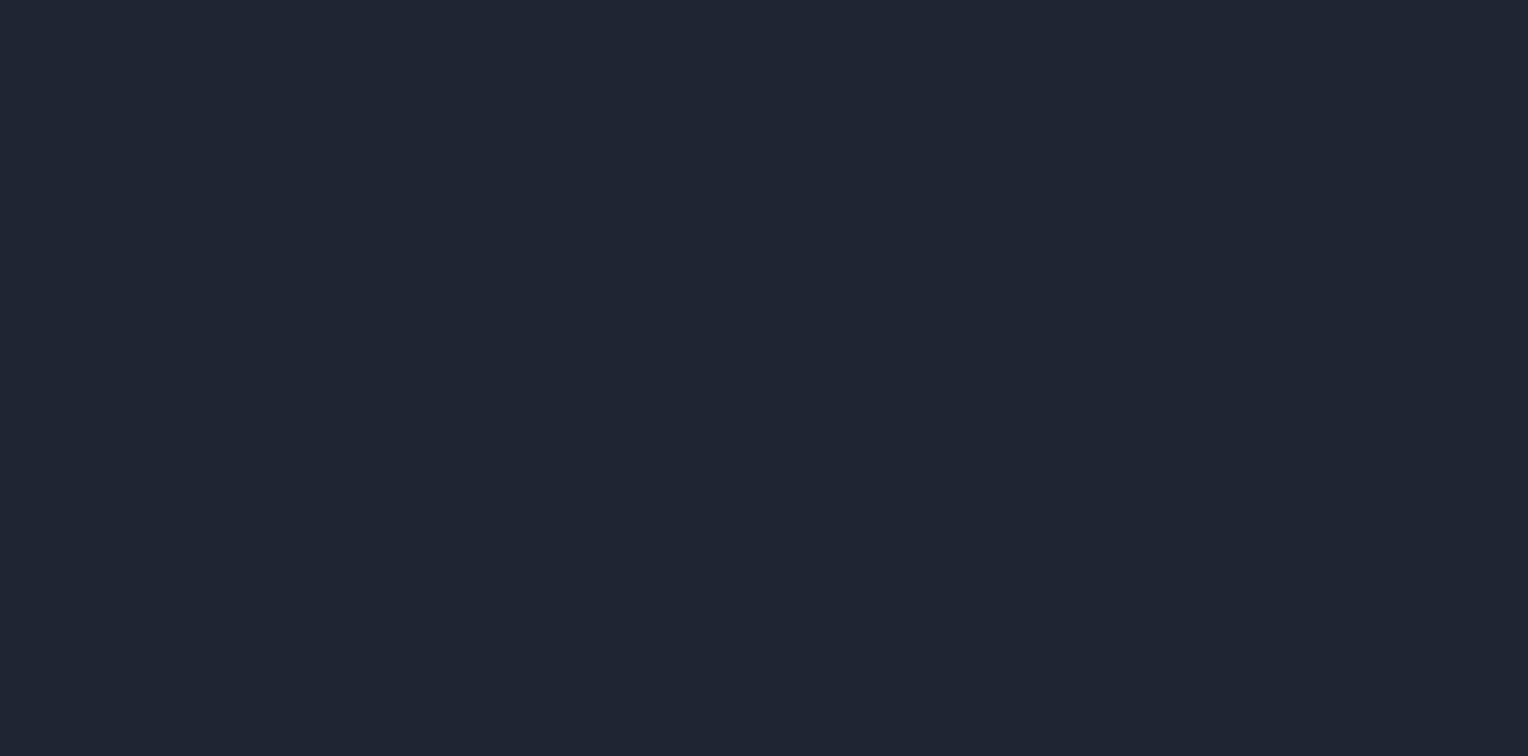 scroll, scrollTop: 0, scrollLeft: 0, axis: both 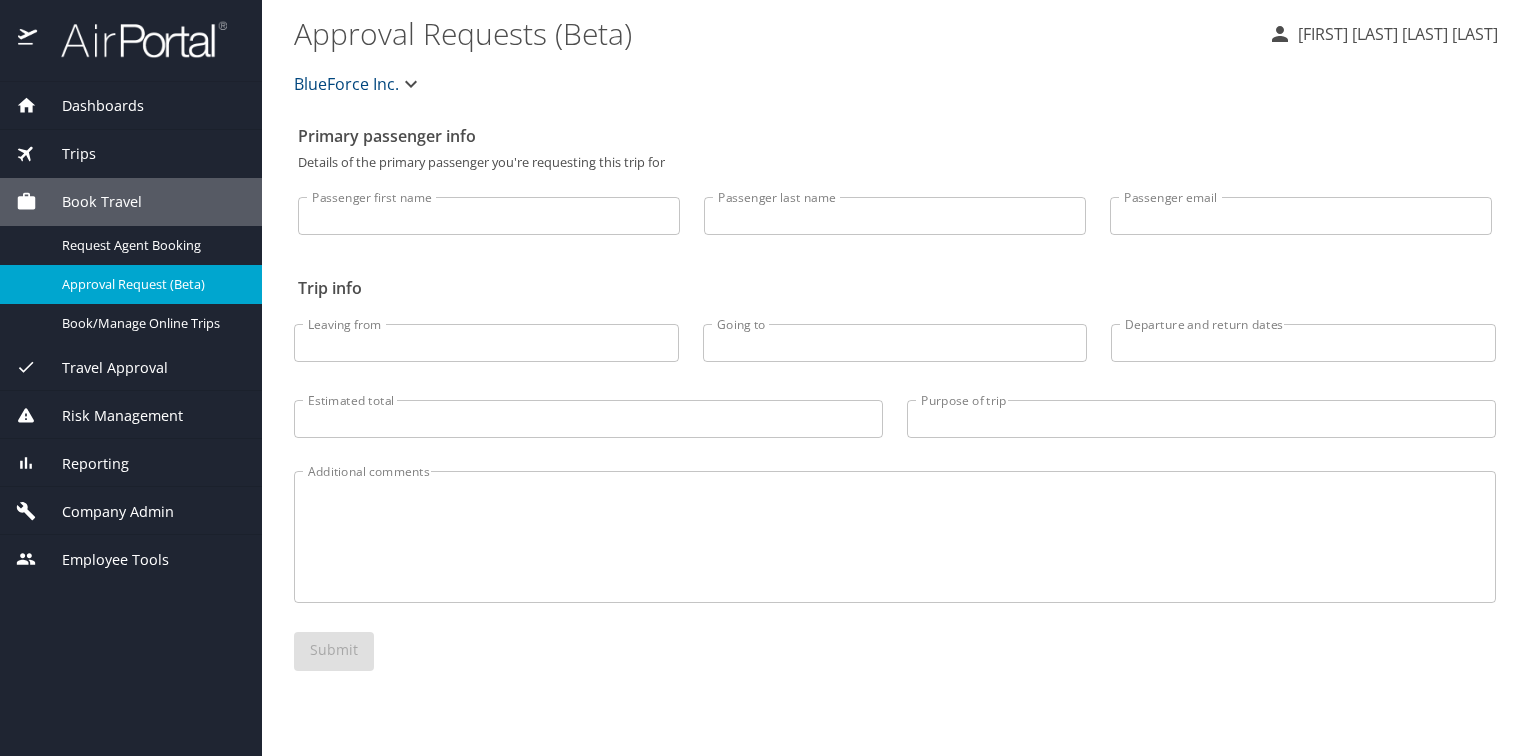 click on "Reporting" at bounding box center (131, 464) 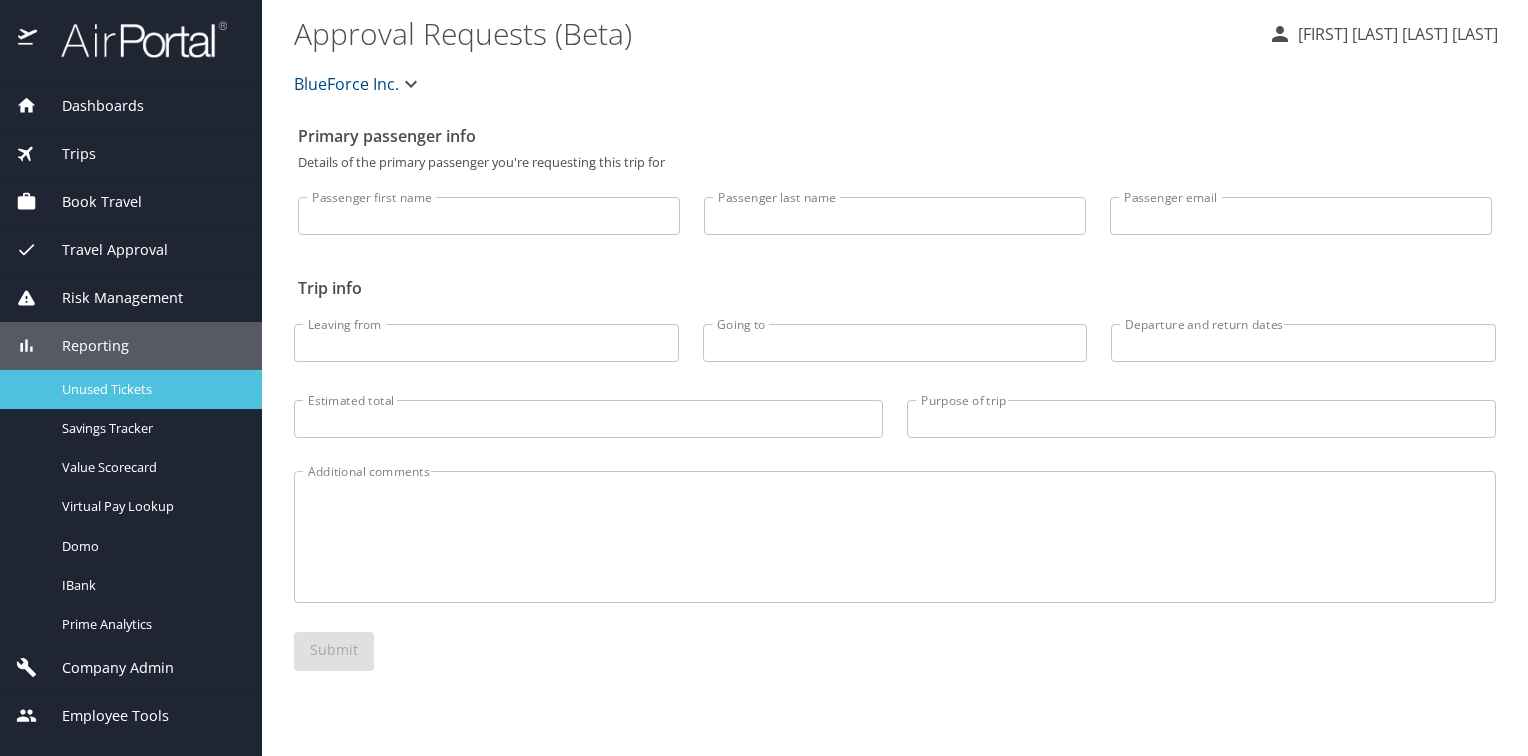 click on "Unused Tickets" at bounding box center [150, 389] 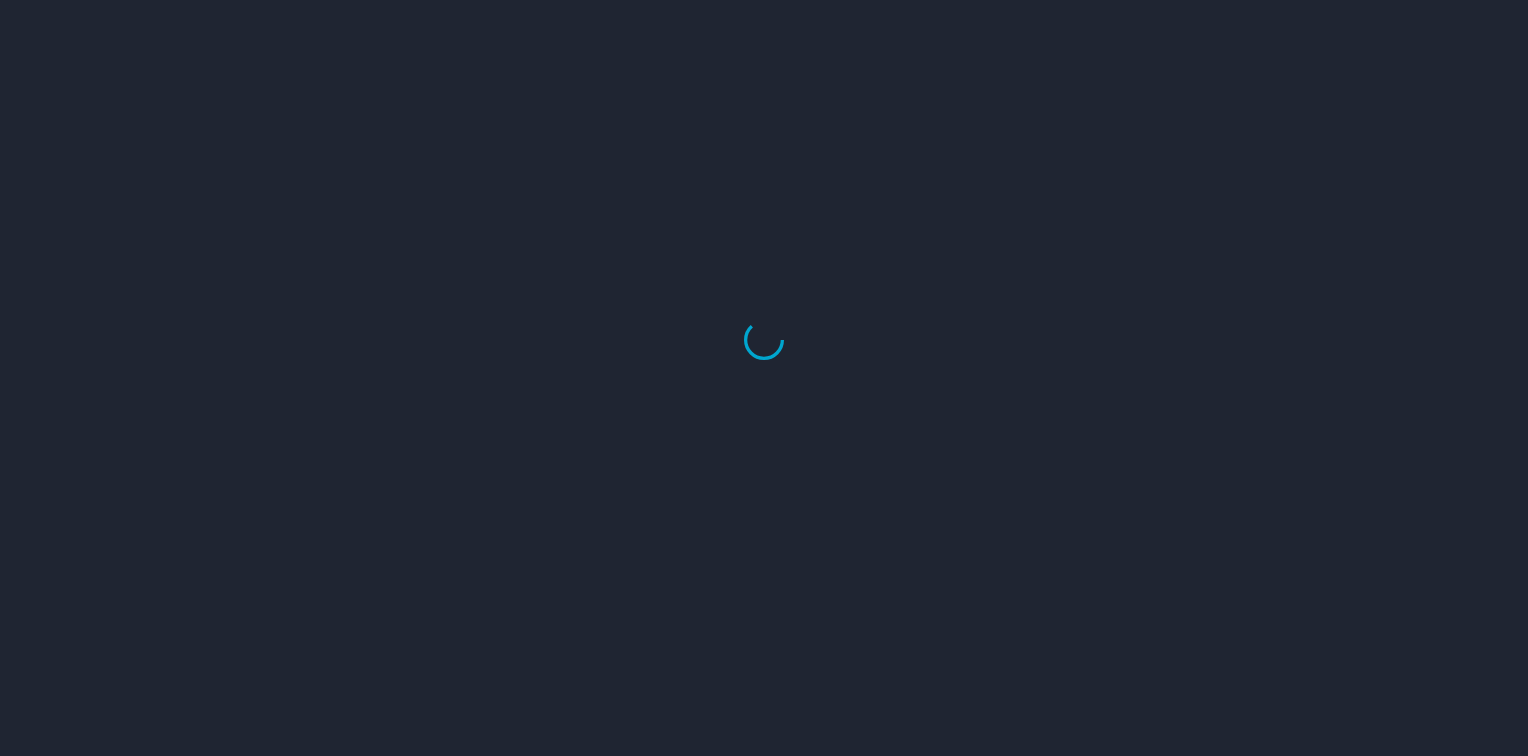 scroll, scrollTop: 0, scrollLeft: 0, axis: both 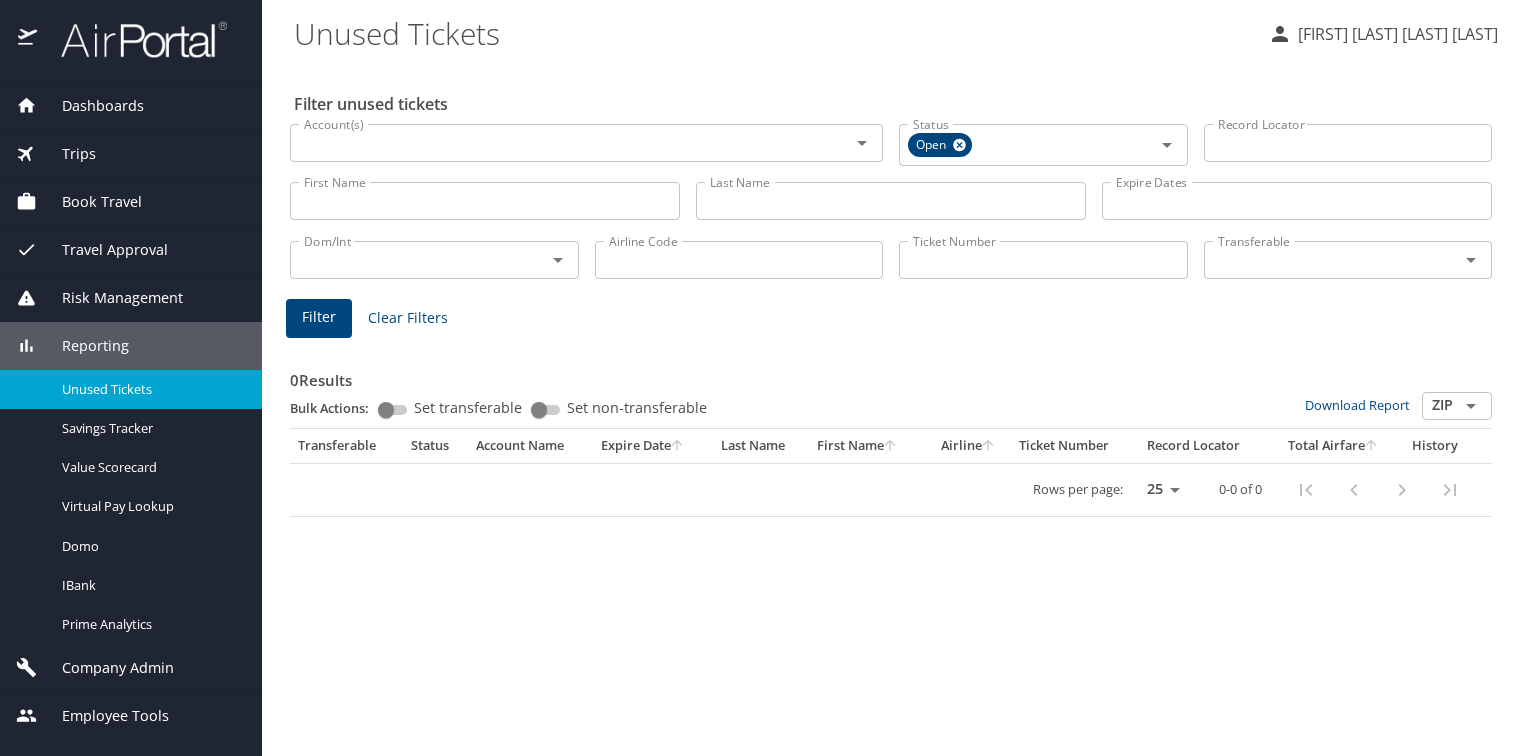 click on "Company Admin" at bounding box center [105, 668] 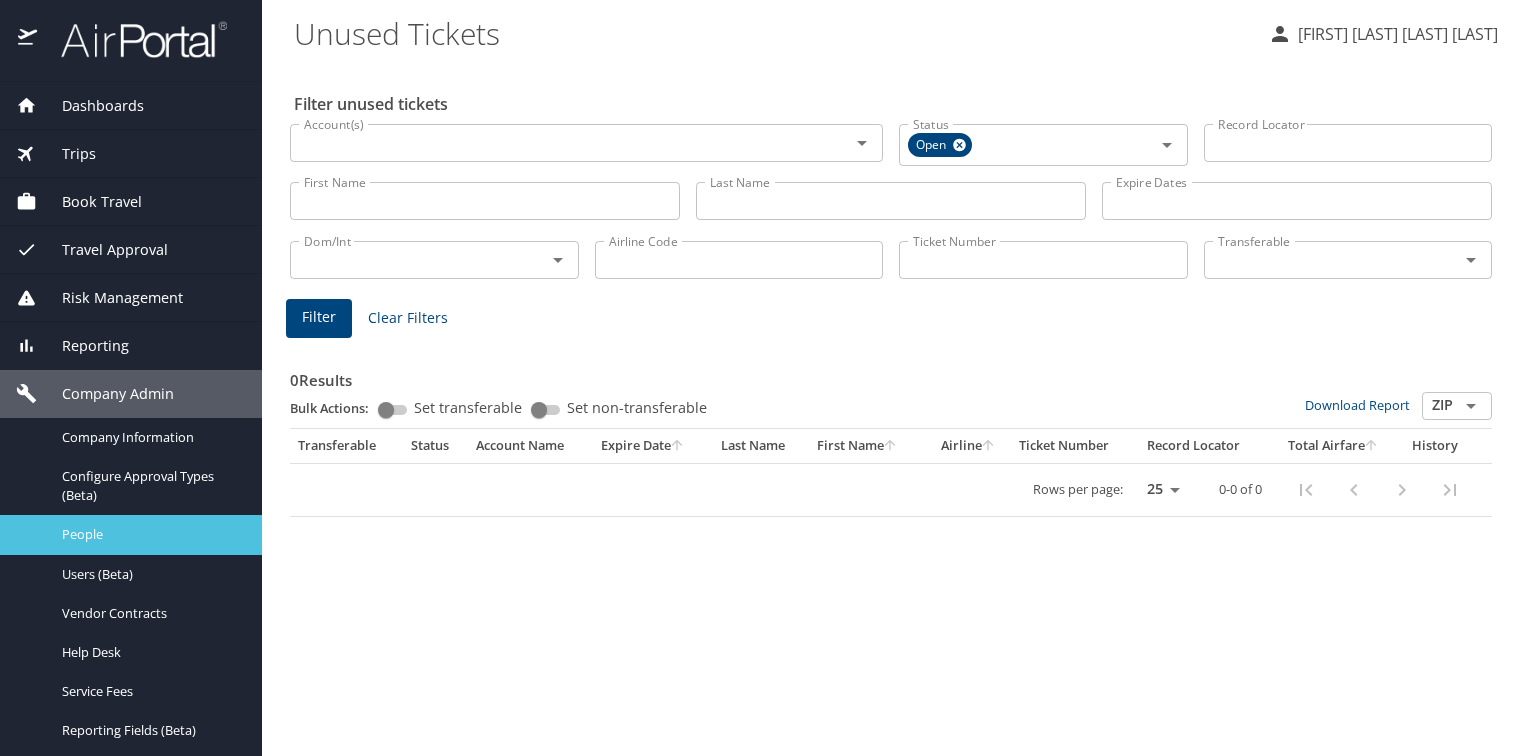 click on "People" at bounding box center (150, 534) 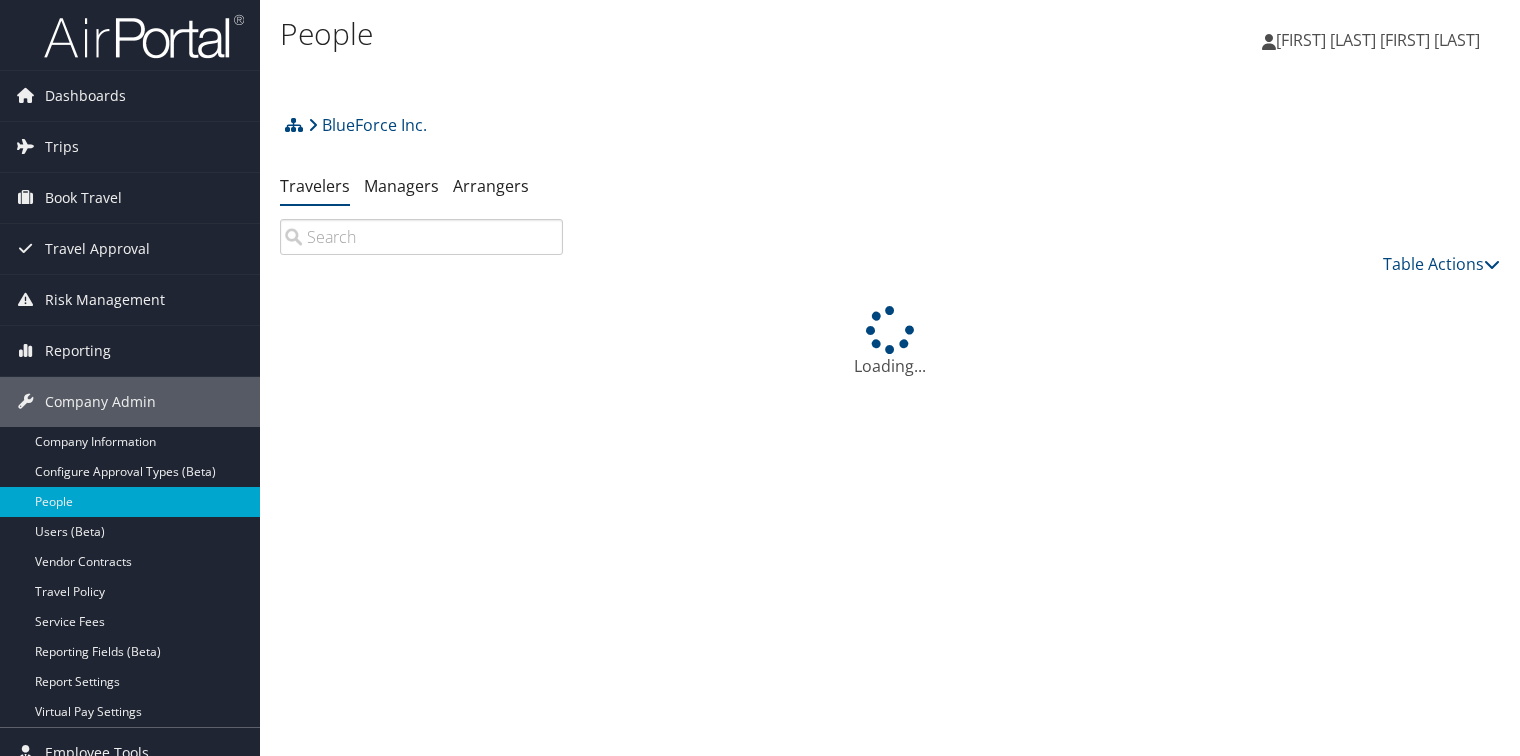 scroll, scrollTop: 0, scrollLeft: 0, axis: both 